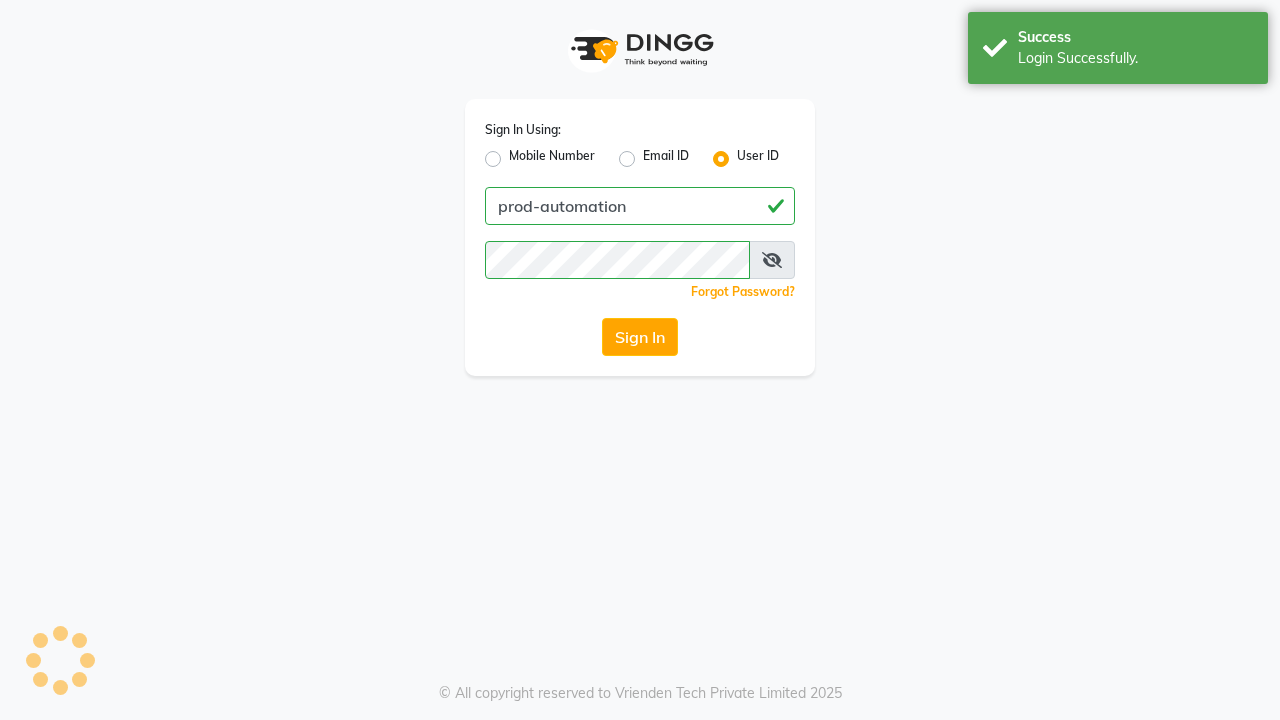 scroll, scrollTop: 0, scrollLeft: 0, axis: both 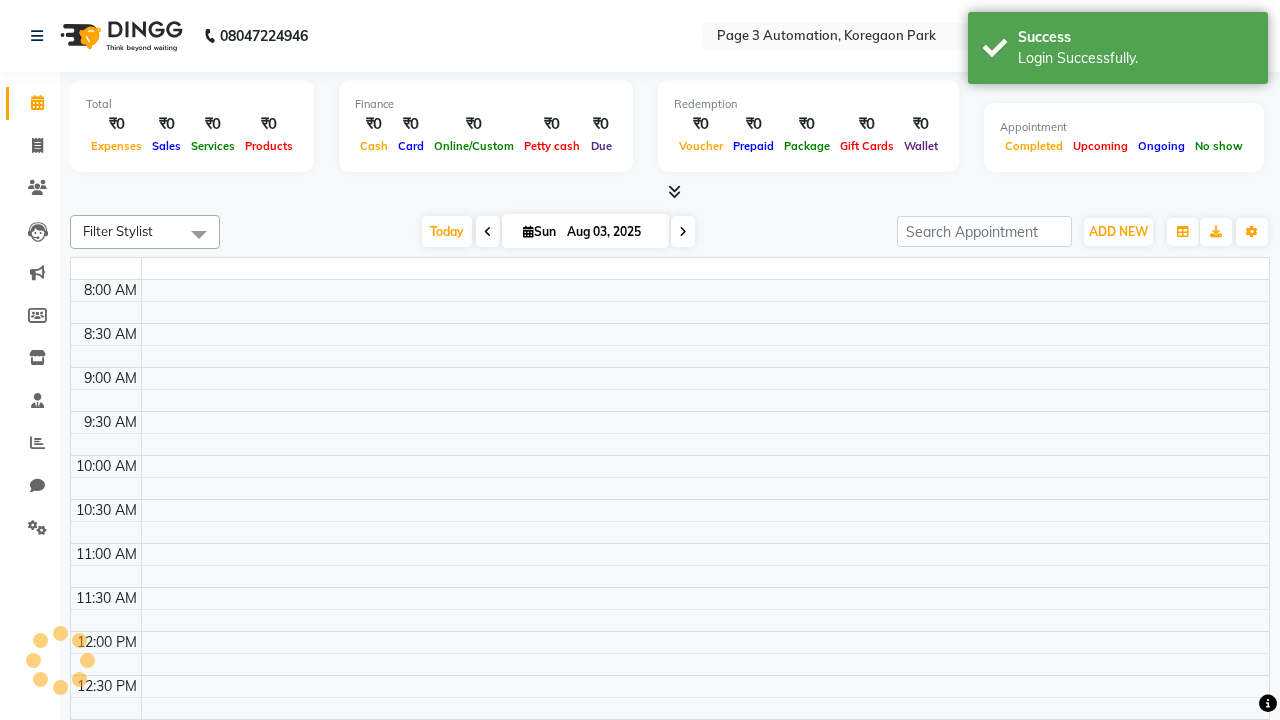 select on "en" 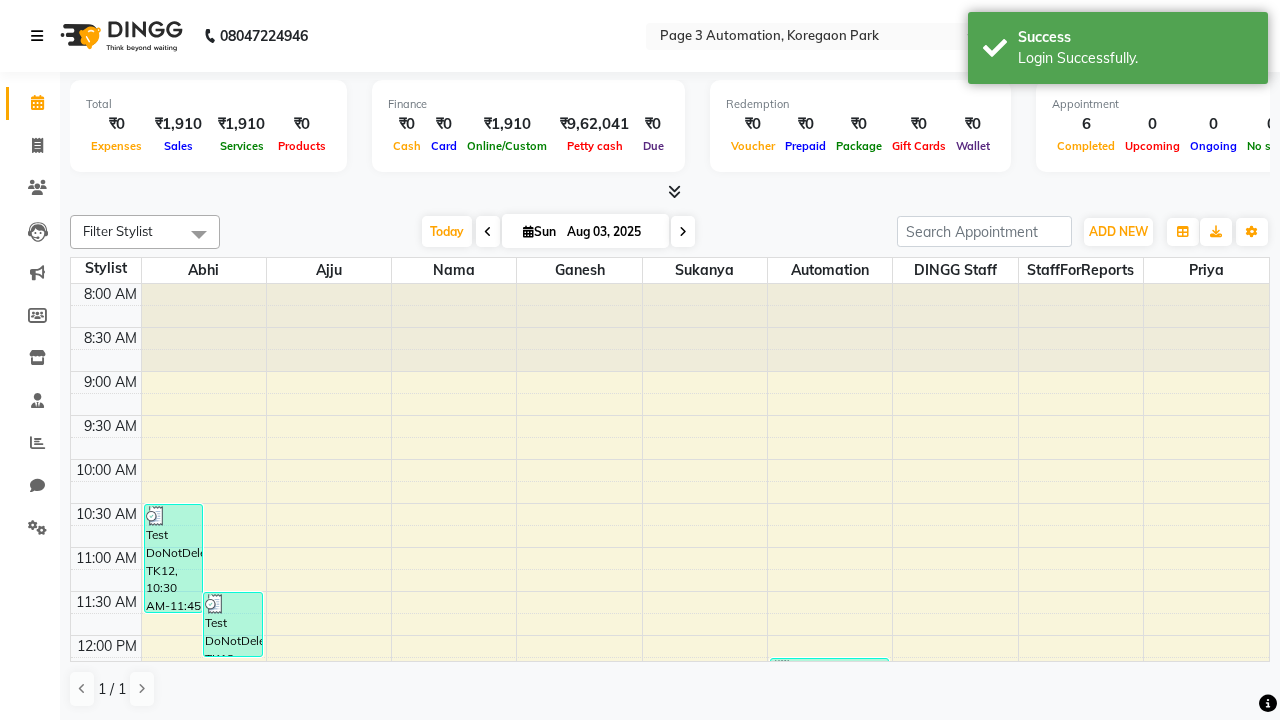 click at bounding box center [37, 36] 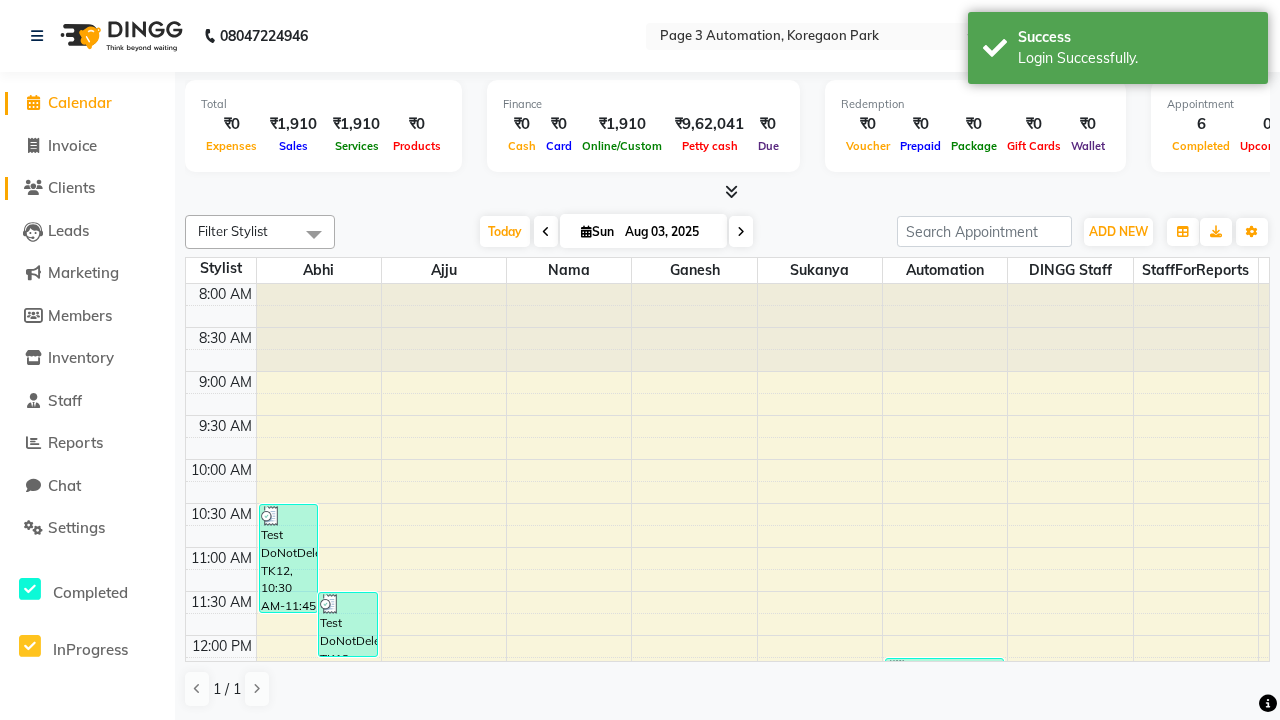 click on "Clients" 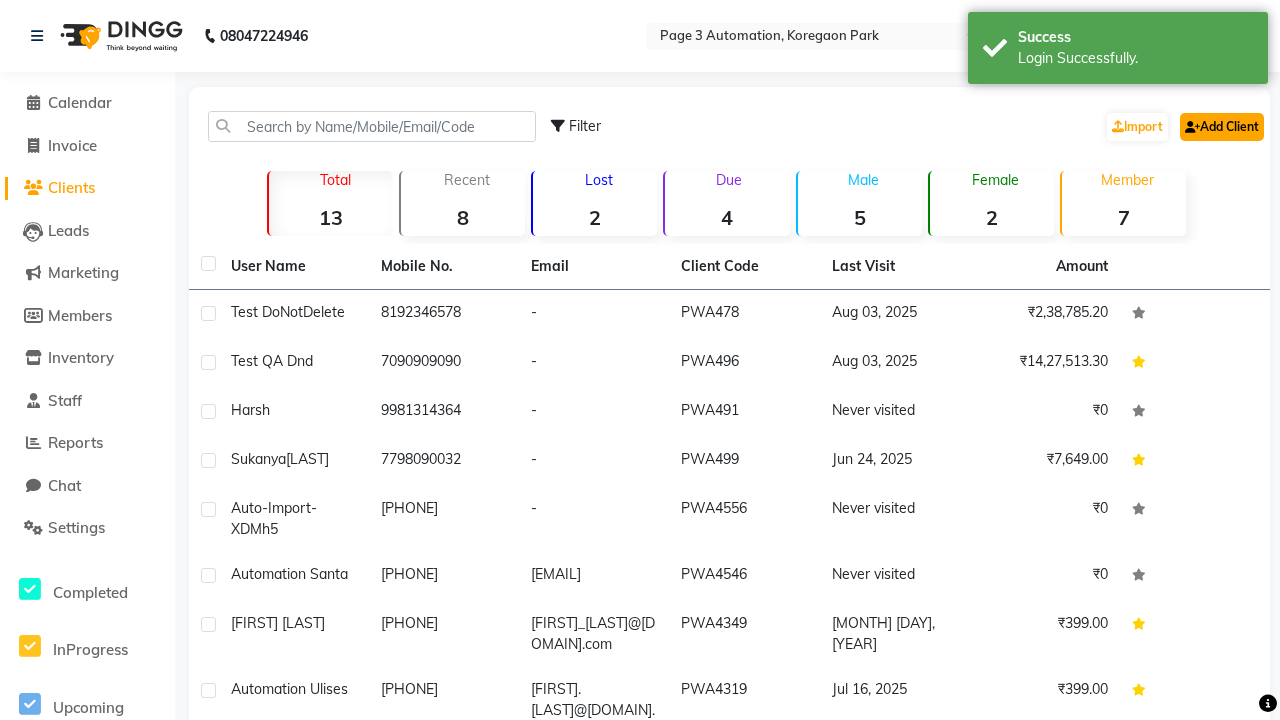 click on "Add Client" 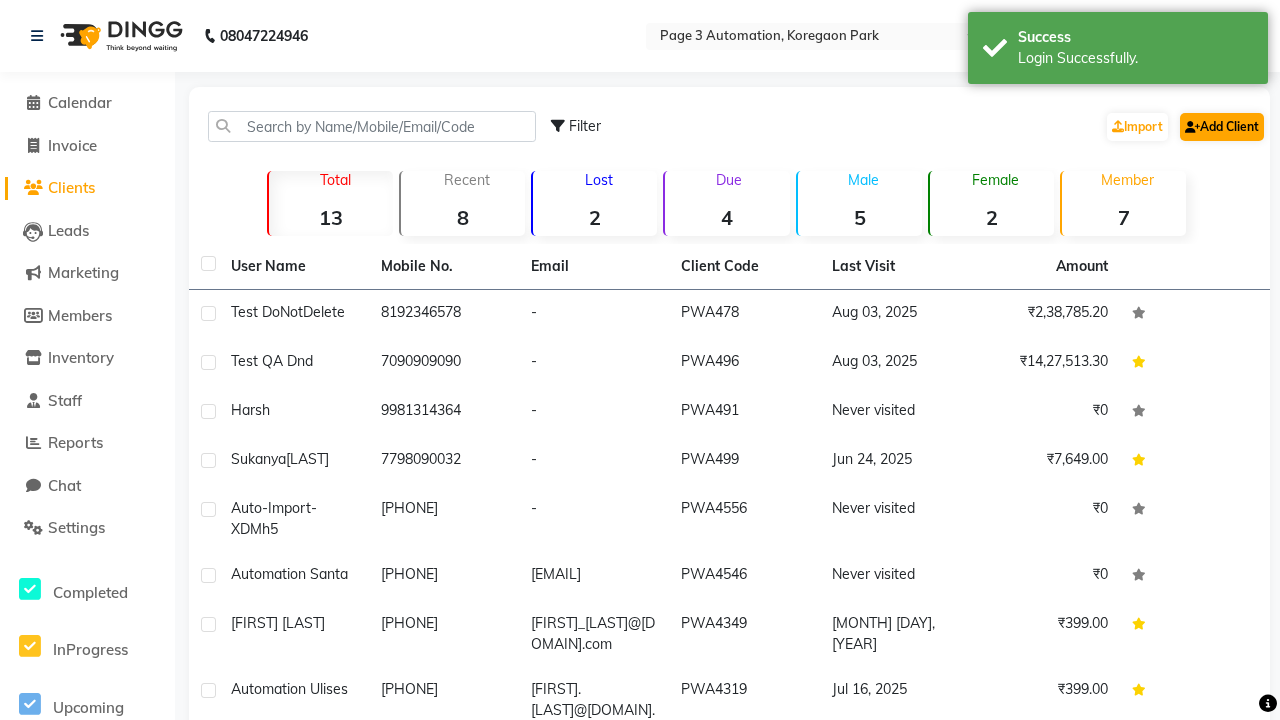 select on "22" 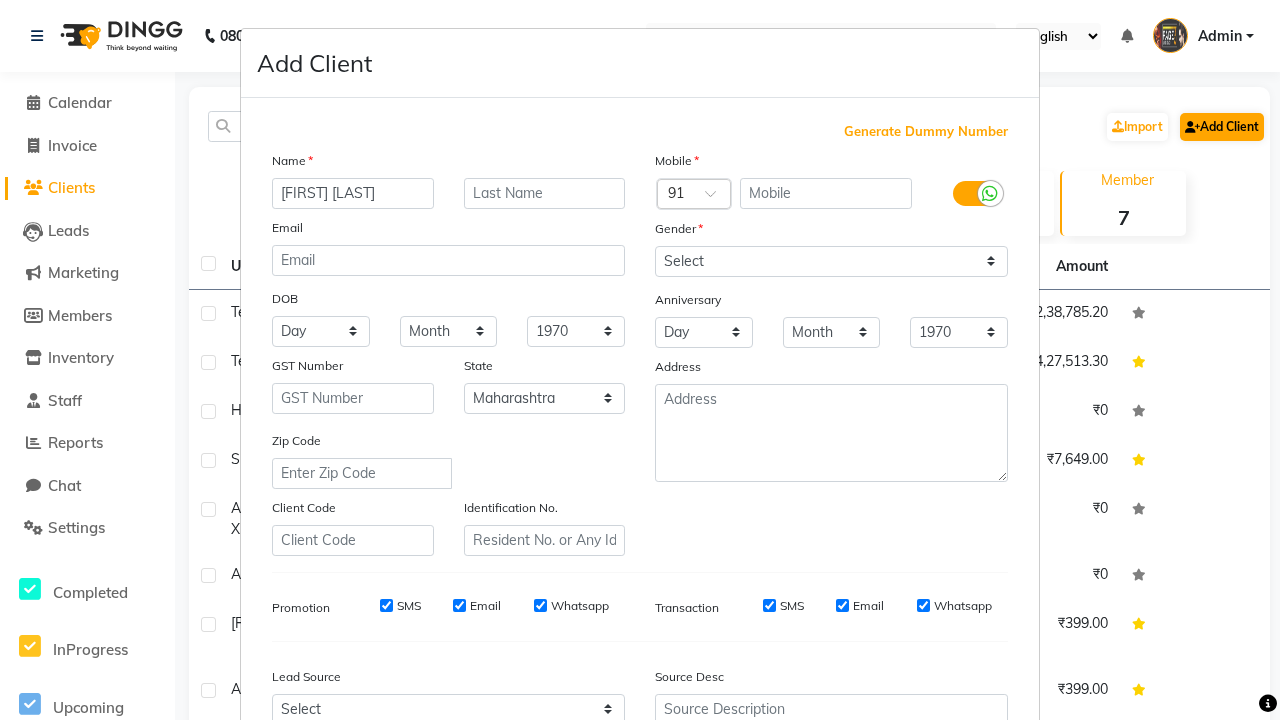 type on "[FIRST] [LAST]" 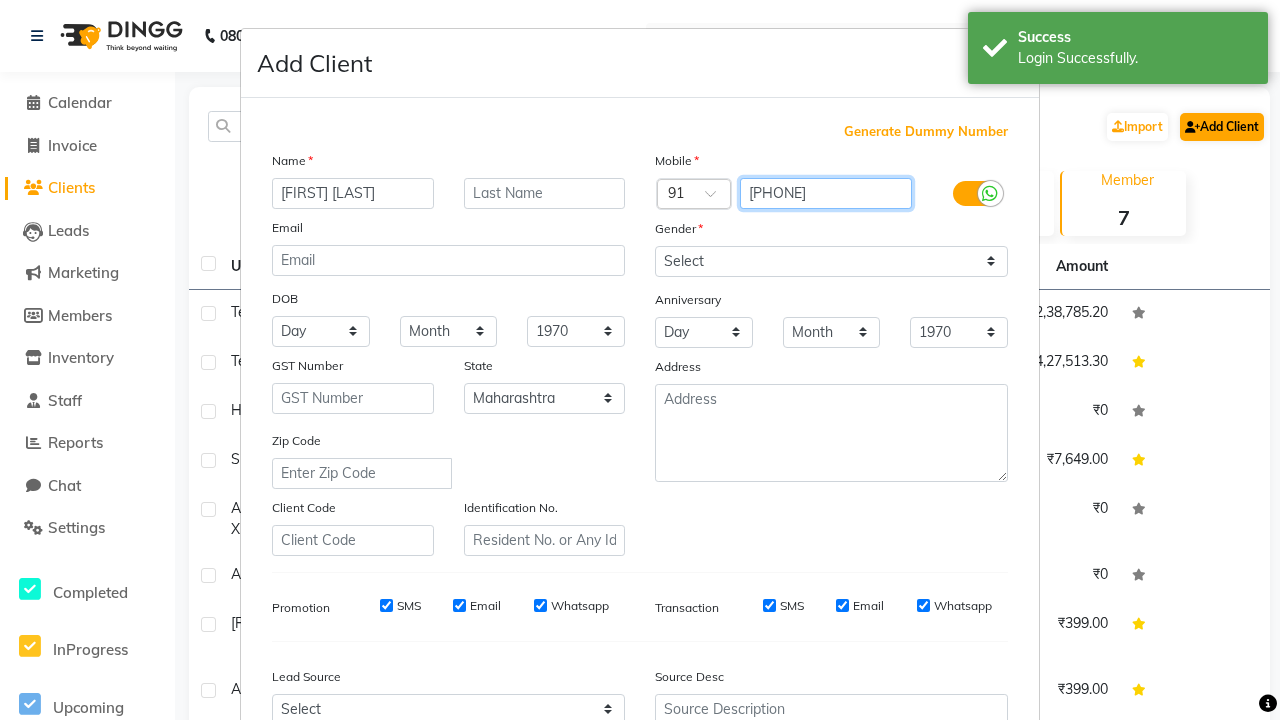 type on "[PHONE]" 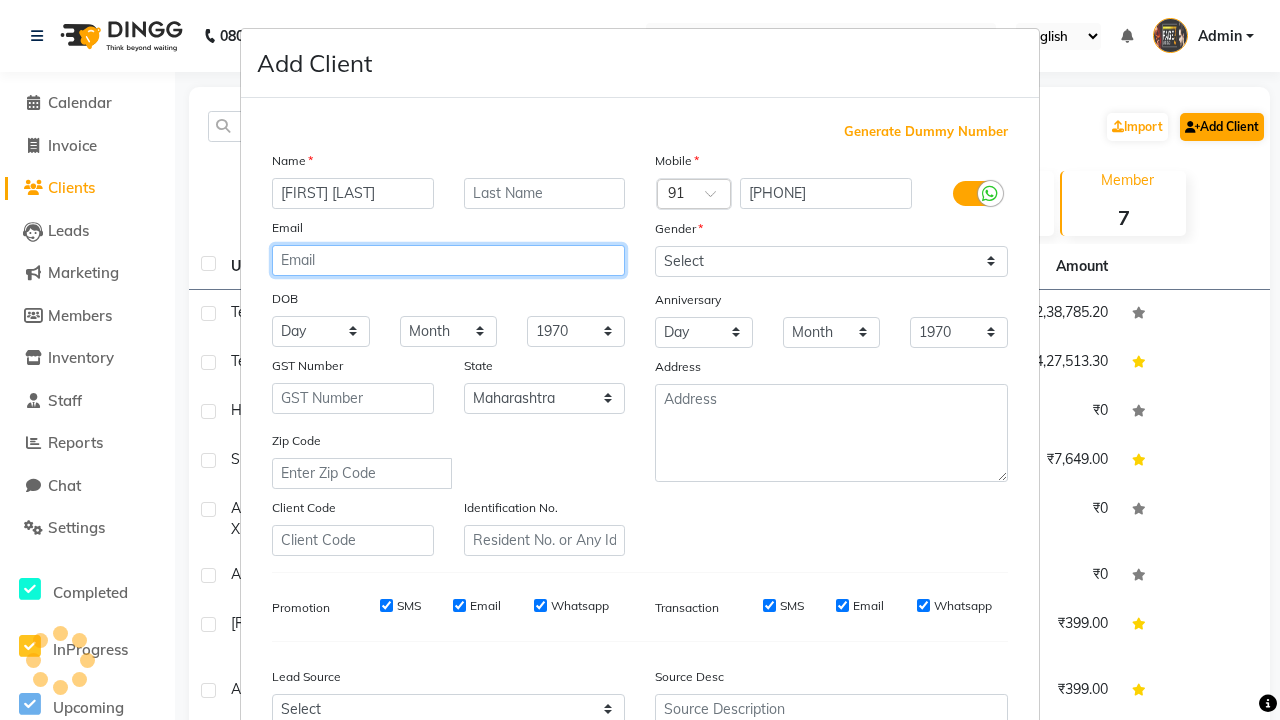 type on "[EMAIL]" 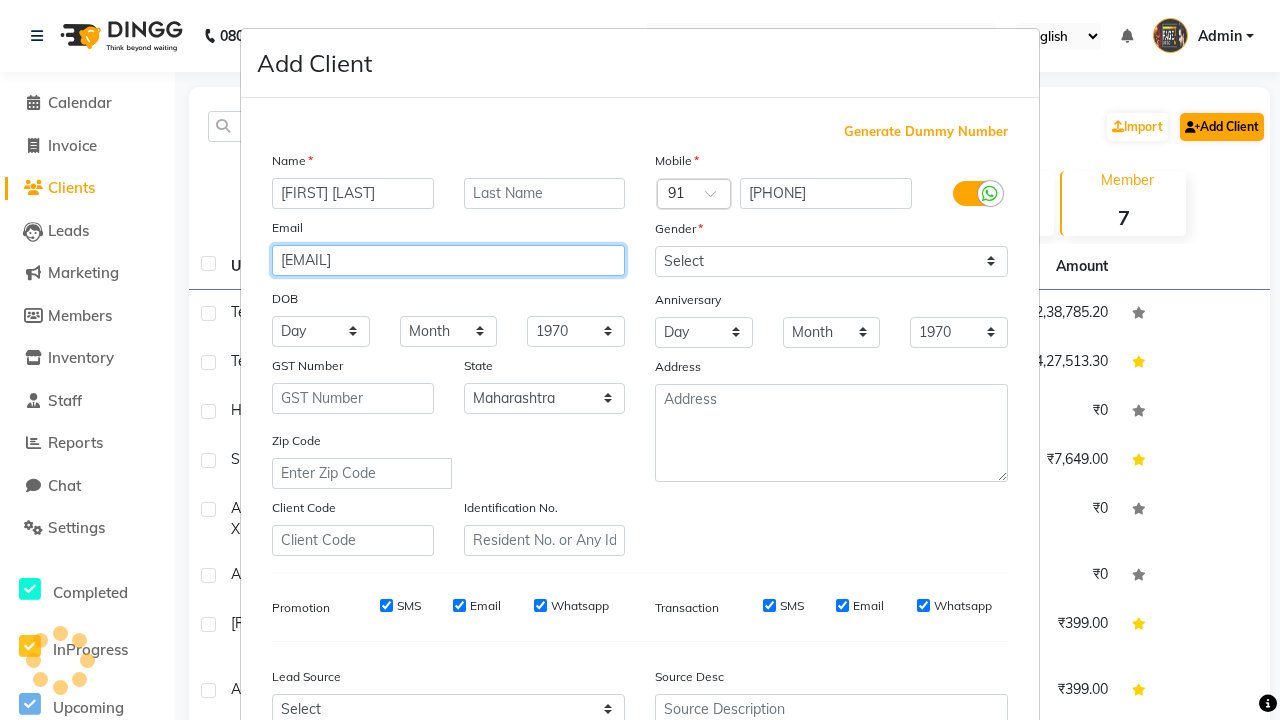 select on "male" 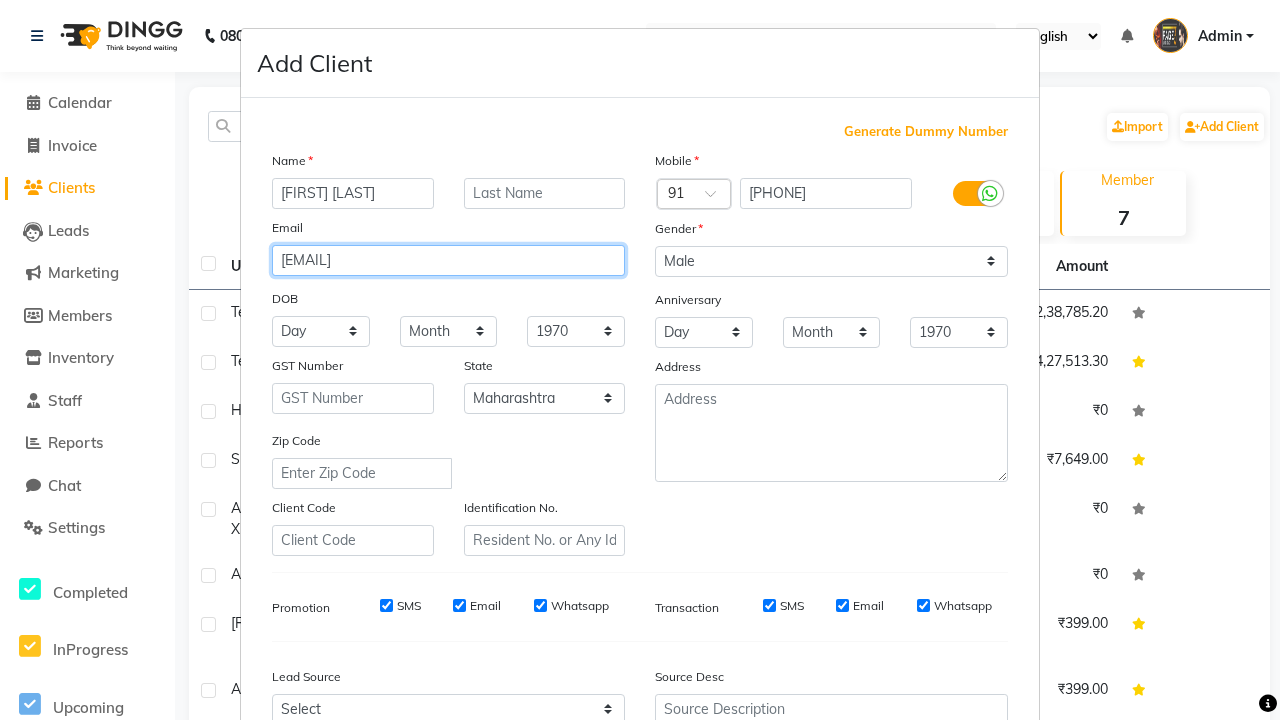 type on "[EMAIL]" 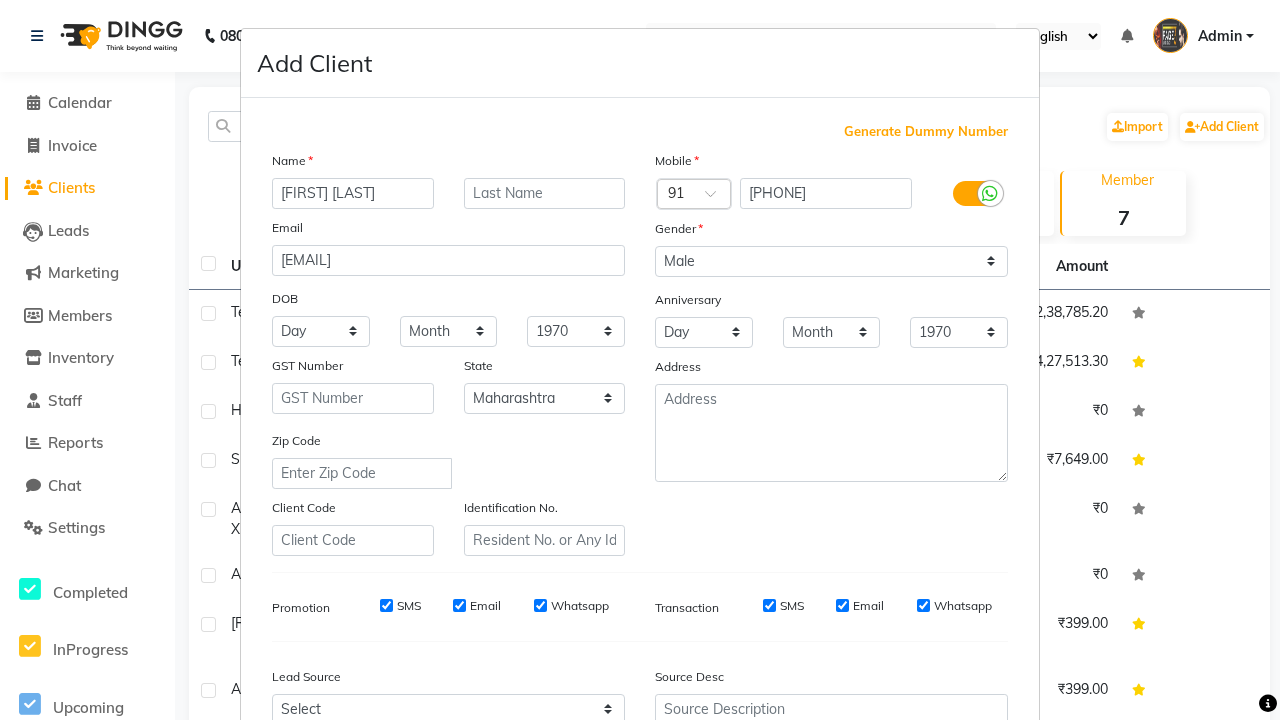 click on "Add" at bounding box center [906, 855] 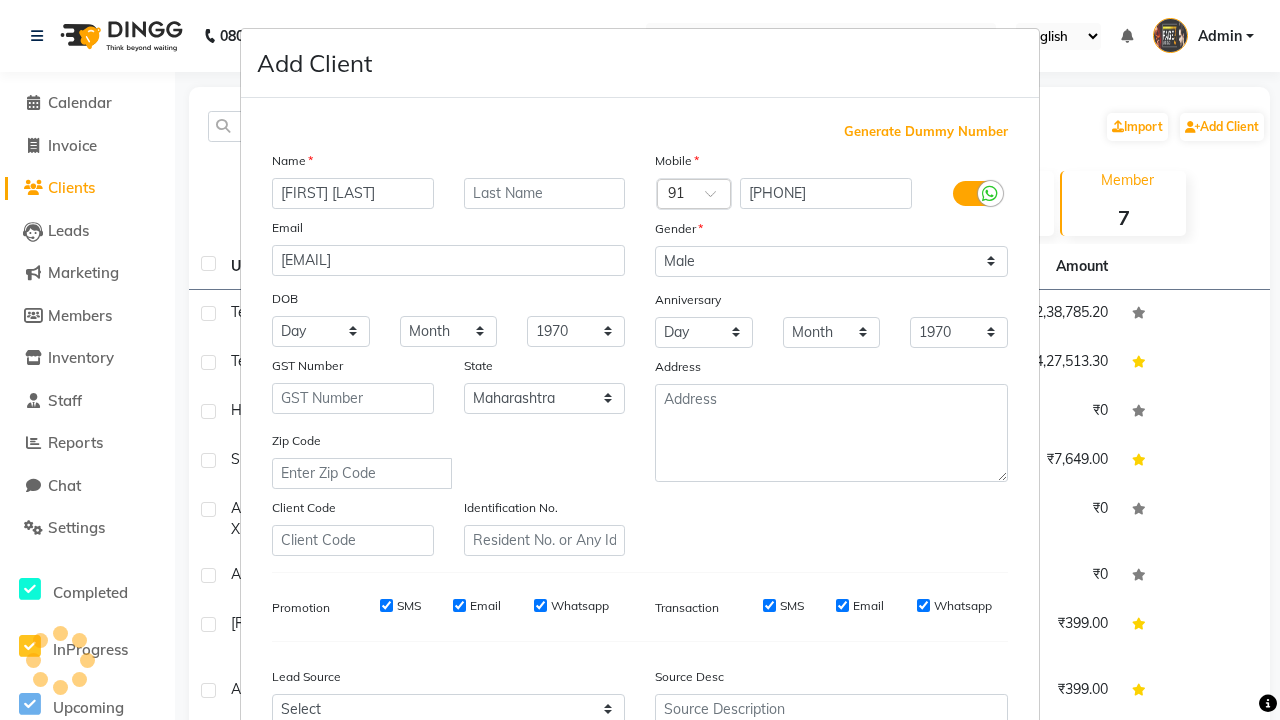 scroll, scrollTop: 203, scrollLeft: 0, axis: vertical 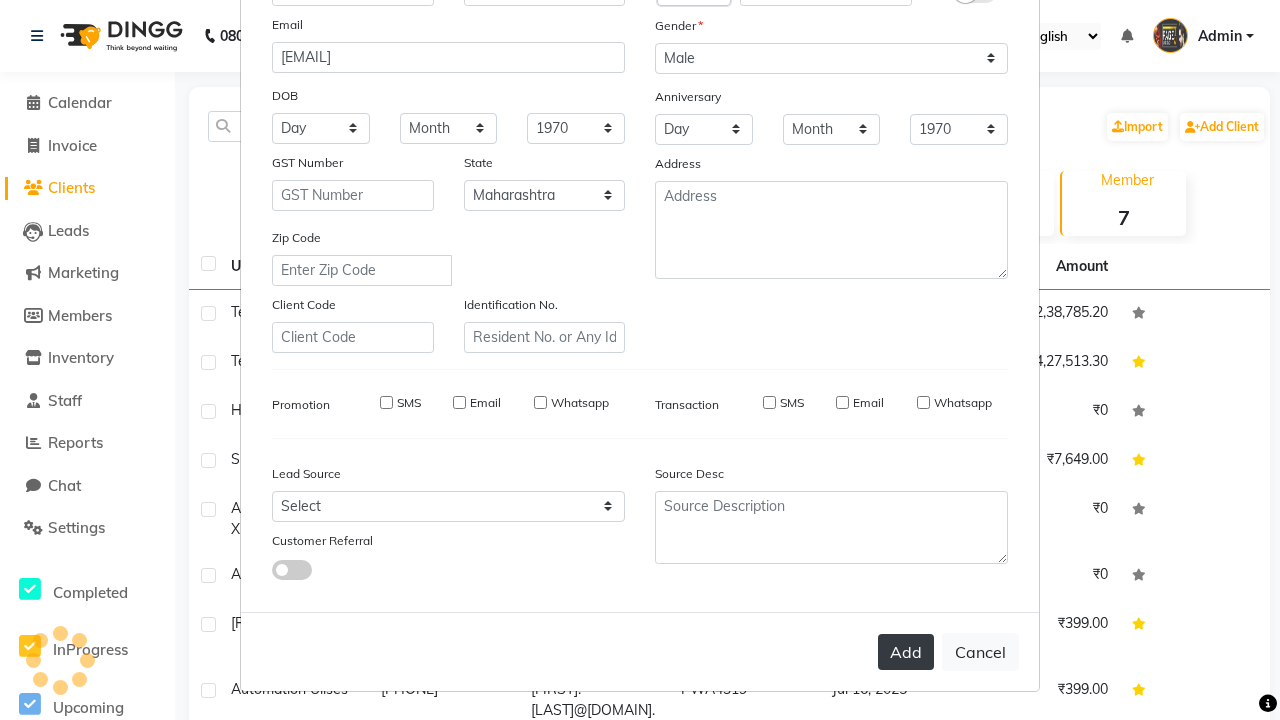 type 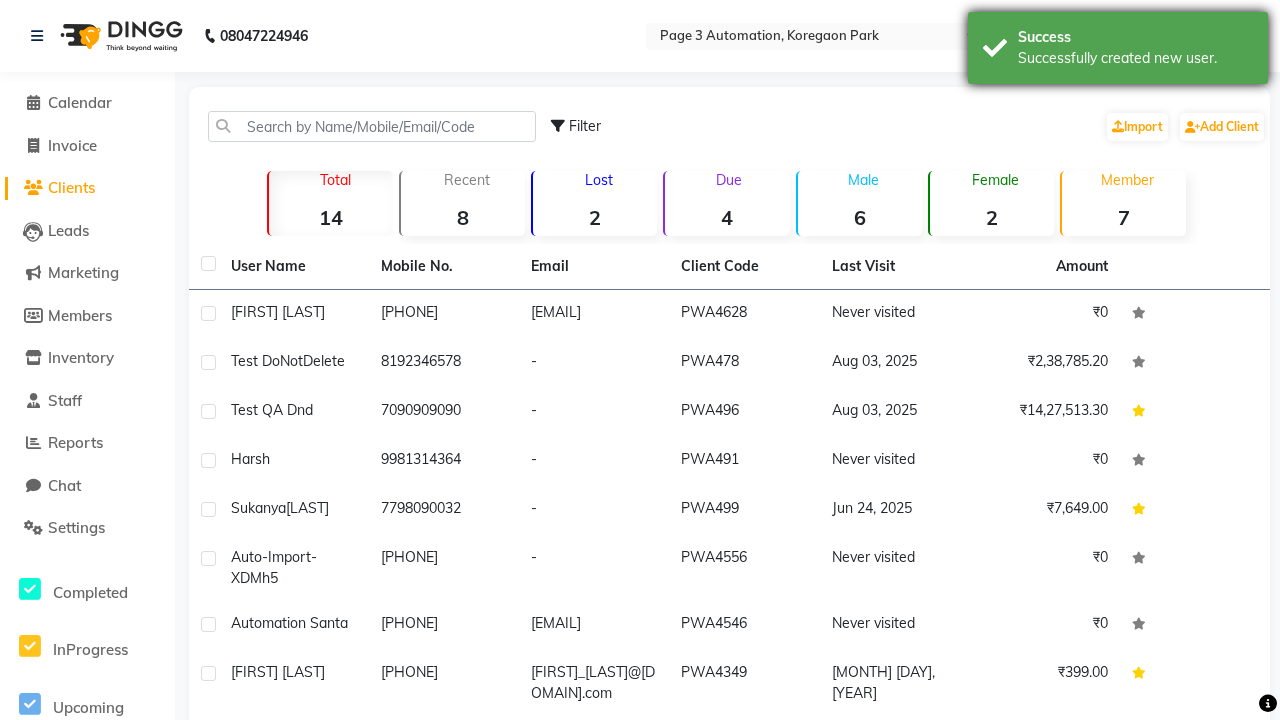 click on "Successfully created new user." at bounding box center [1135, 58] 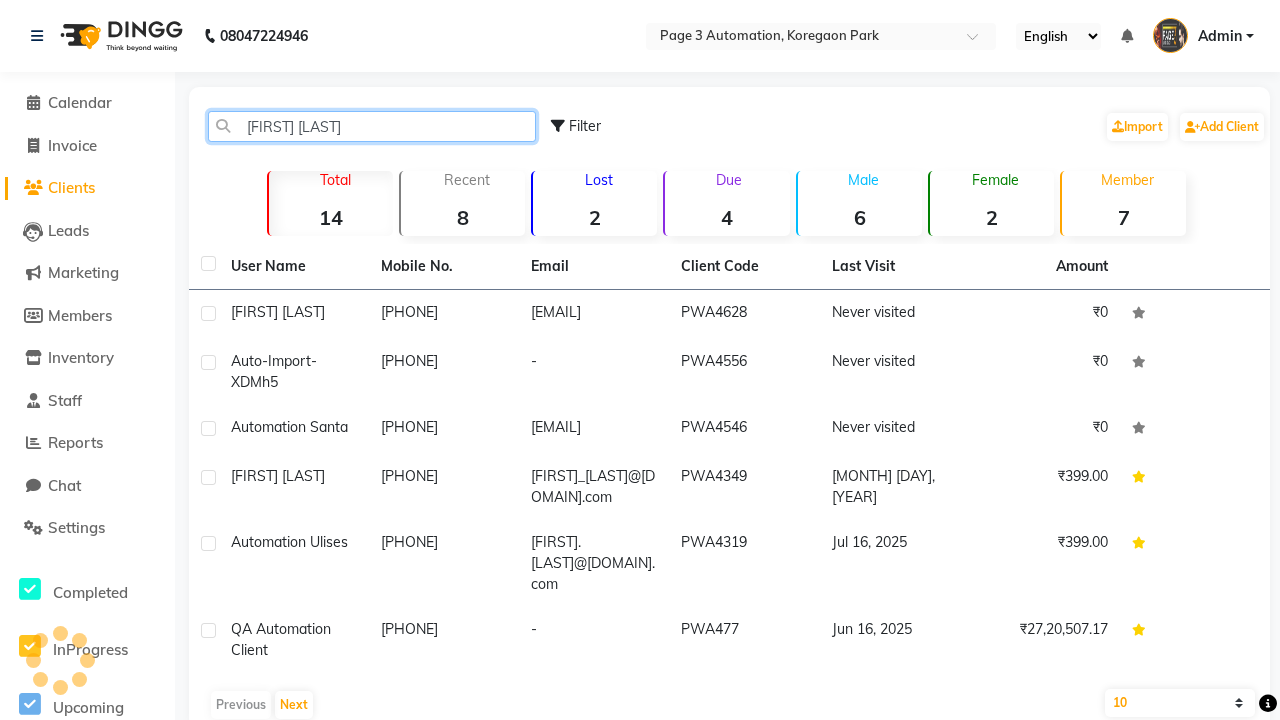 type on "[FIRST] [LAST]" 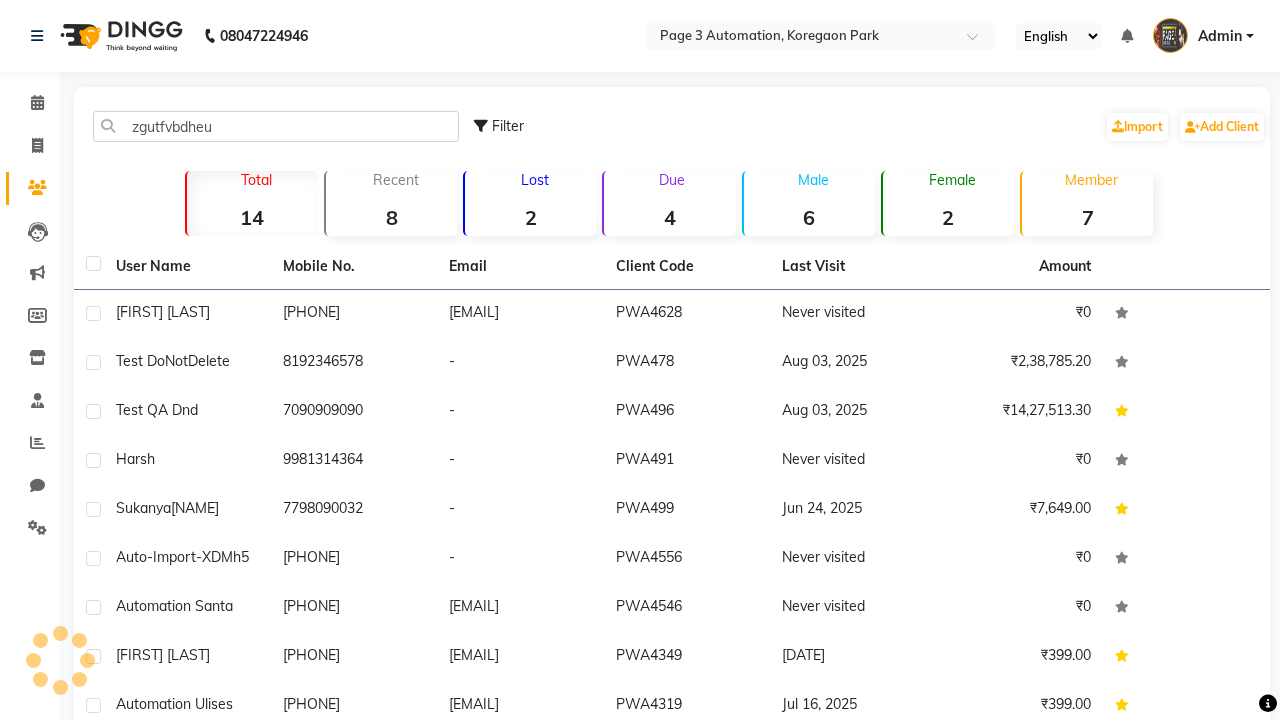 type on "zgutfvbdheud" 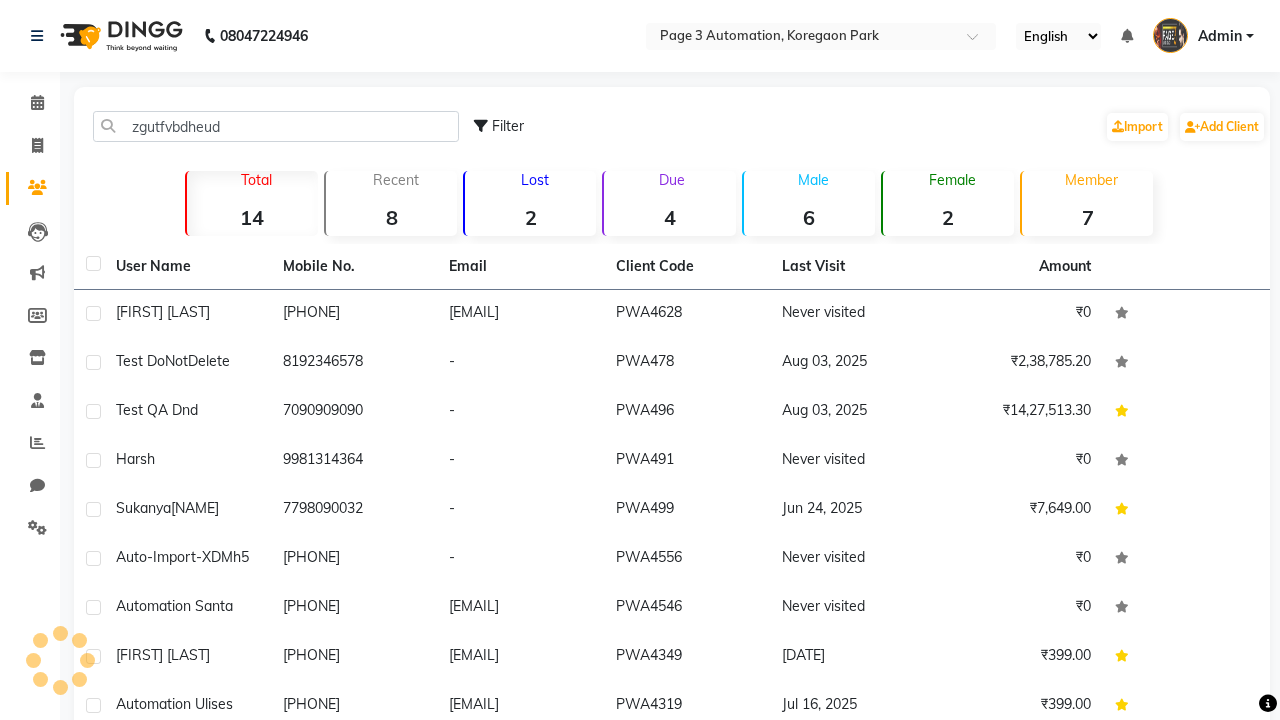 scroll, scrollTop: 0, scrollLeft: 0, axis: both 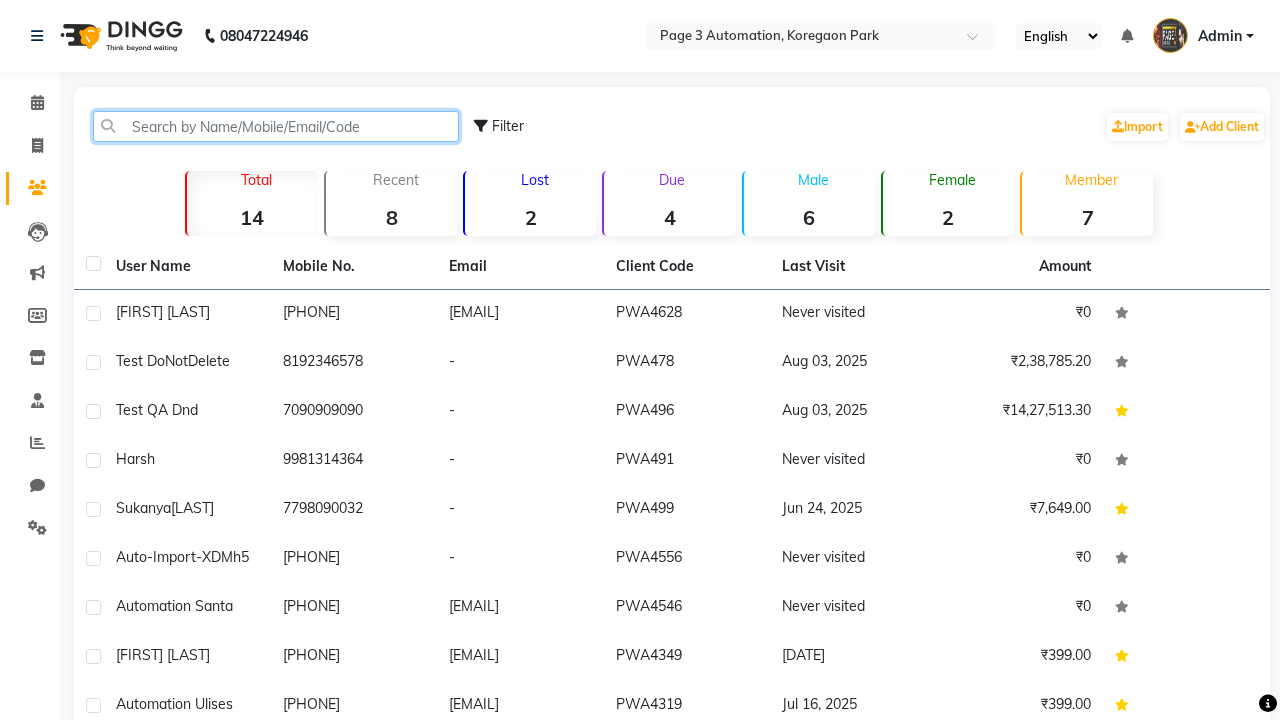 click 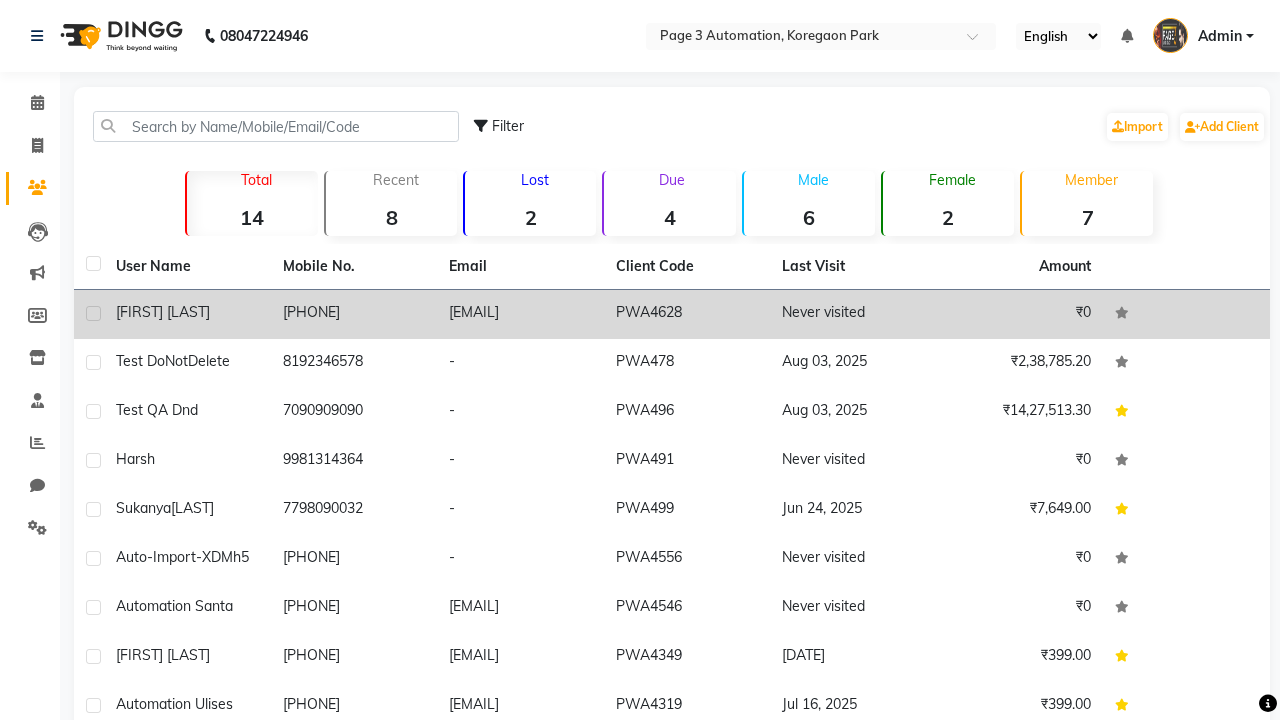 click 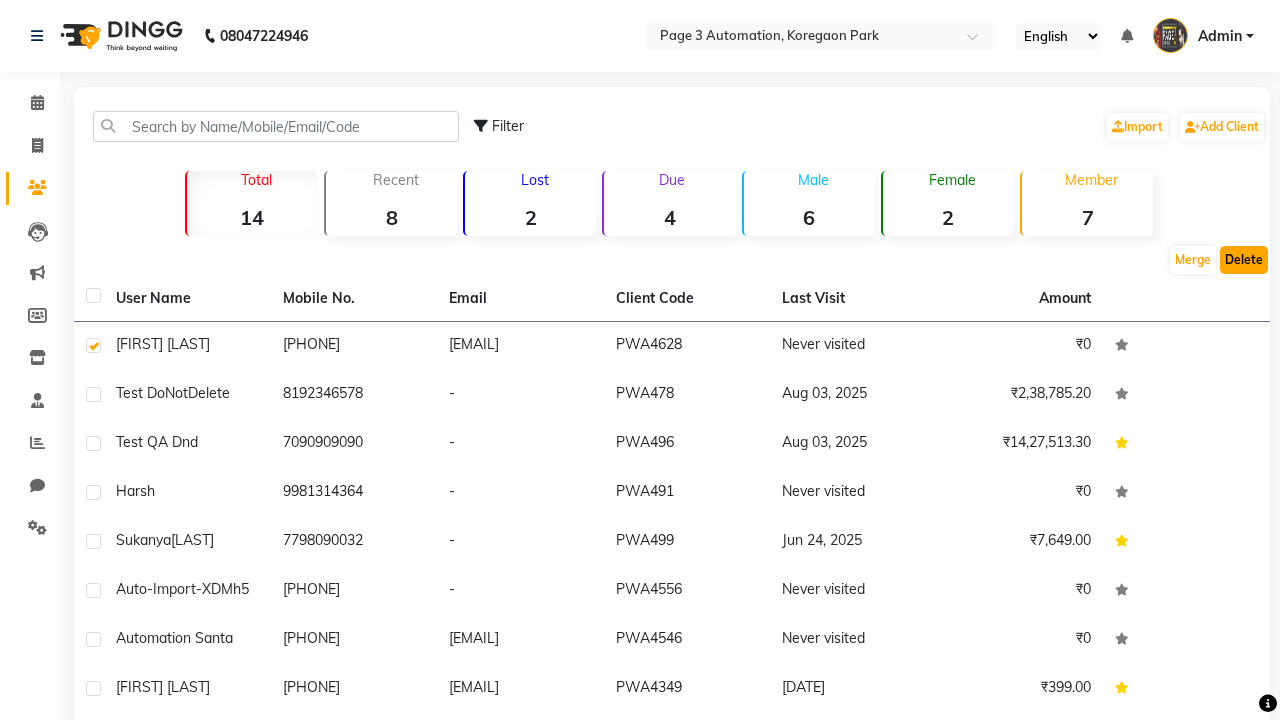 click on "Delete" 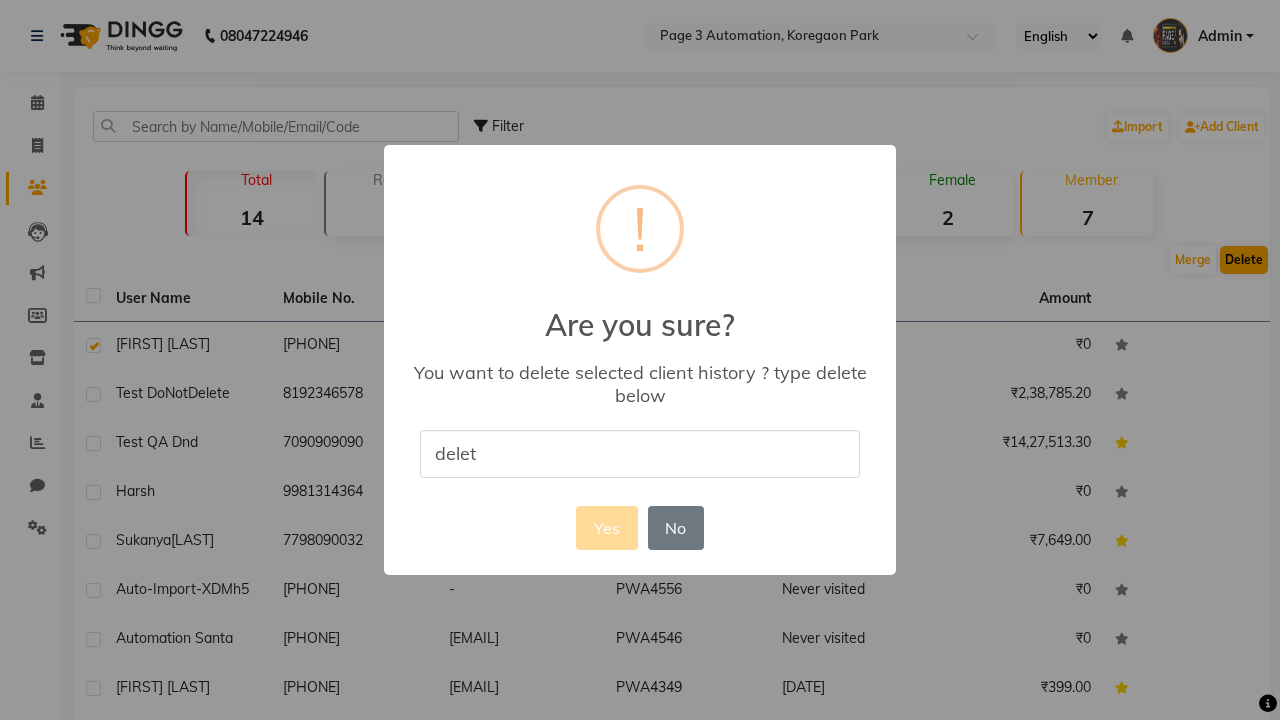 type on "delete" 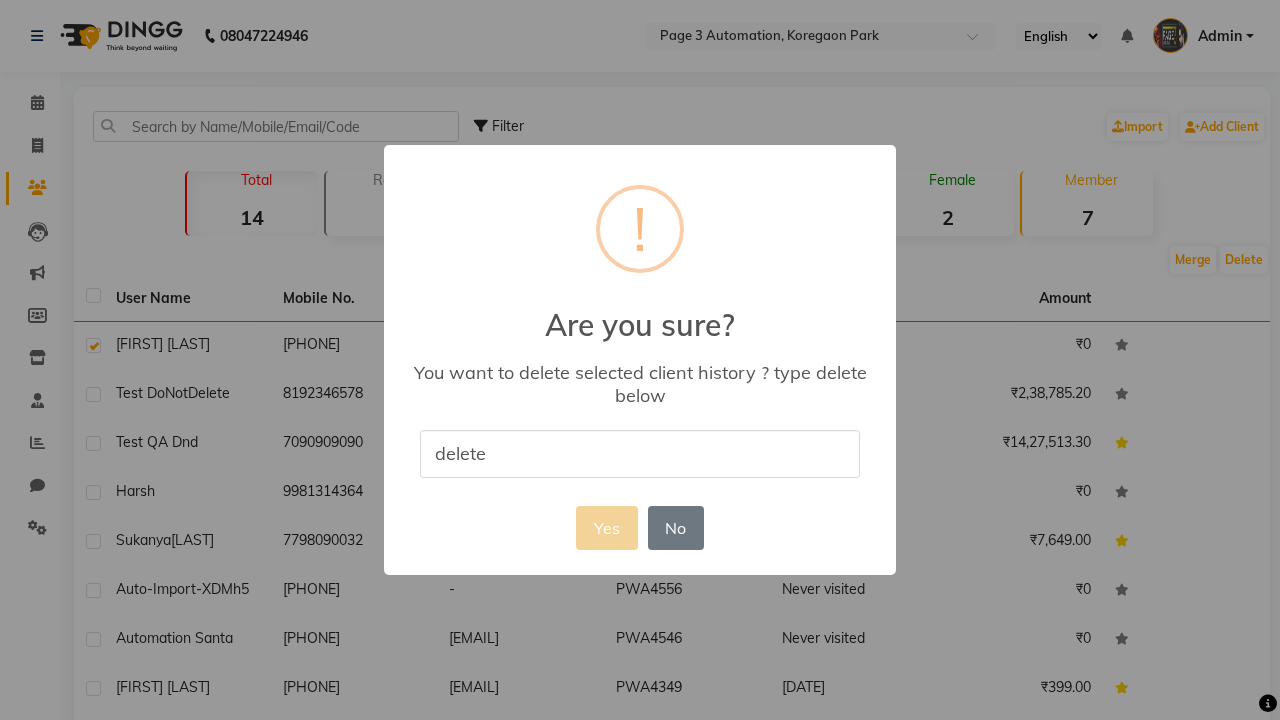 click on "Yes" at bounding box center [606, 528] 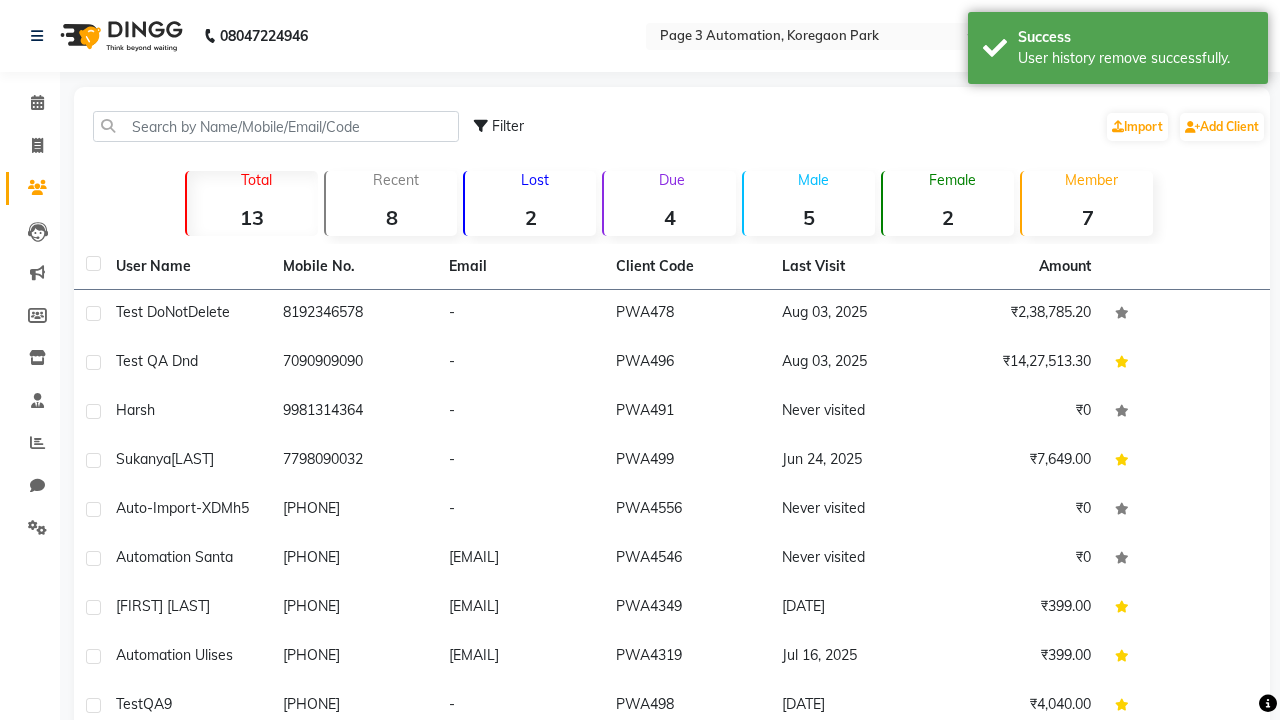 scroll, scrollTop: 20, scrollLeft: 0, axis: vertical 